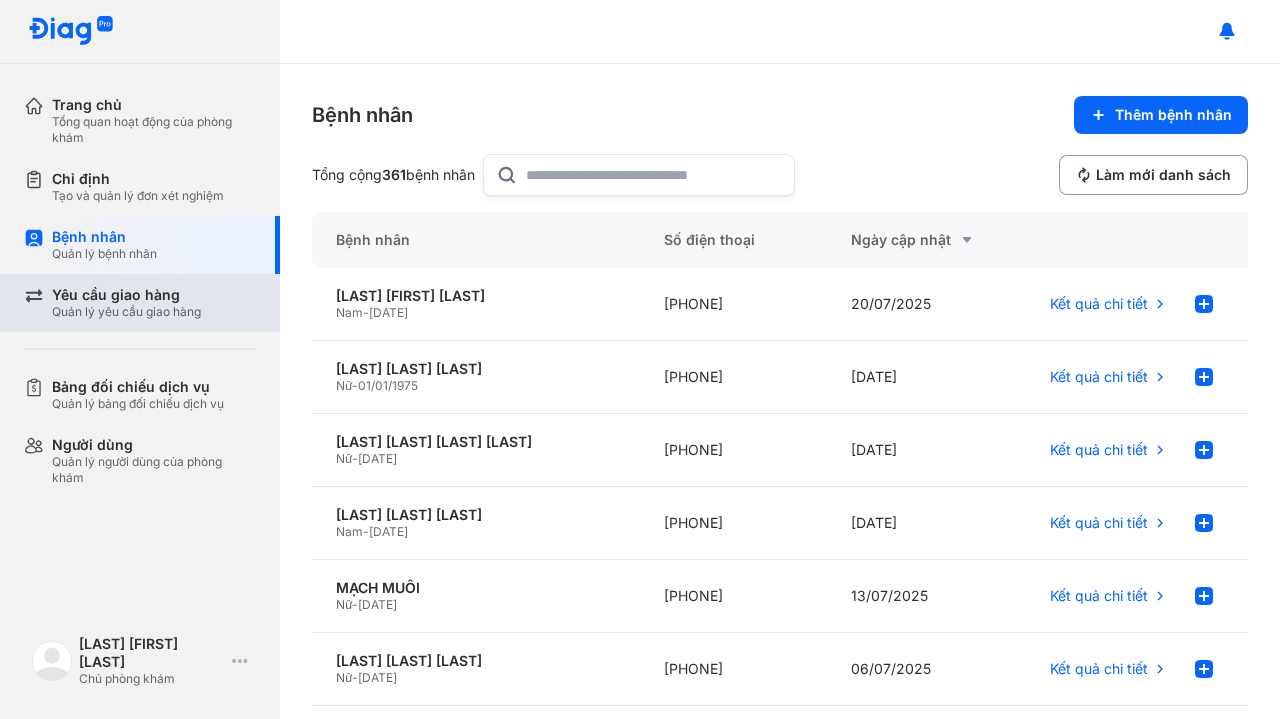 scroll, scrollTop: 0, scrollLeft: 0, axis: both 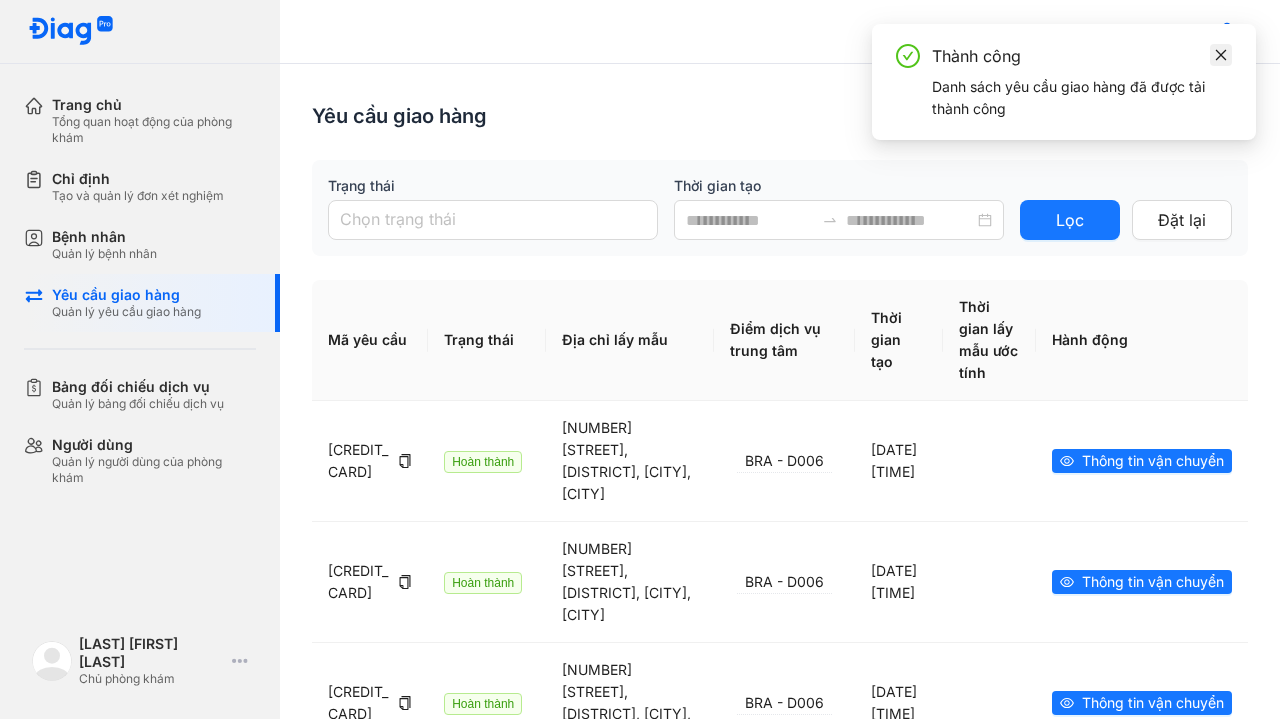 click 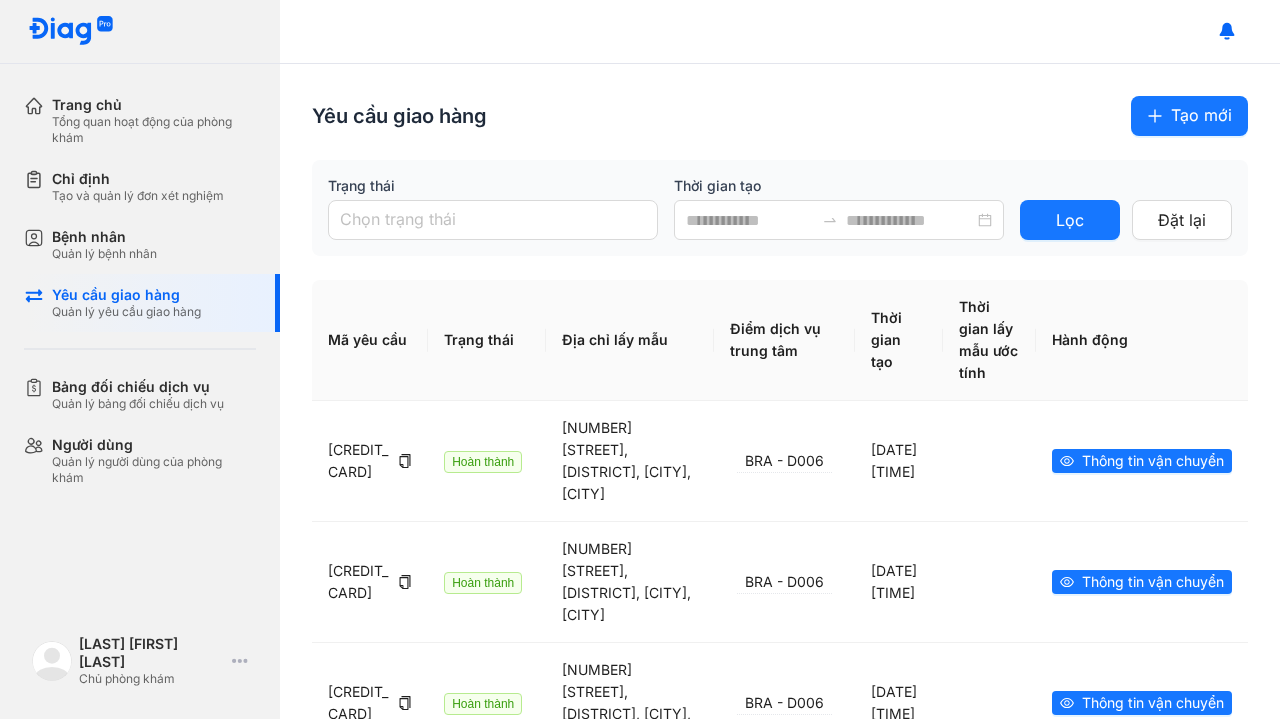 click on "Tạo mới" 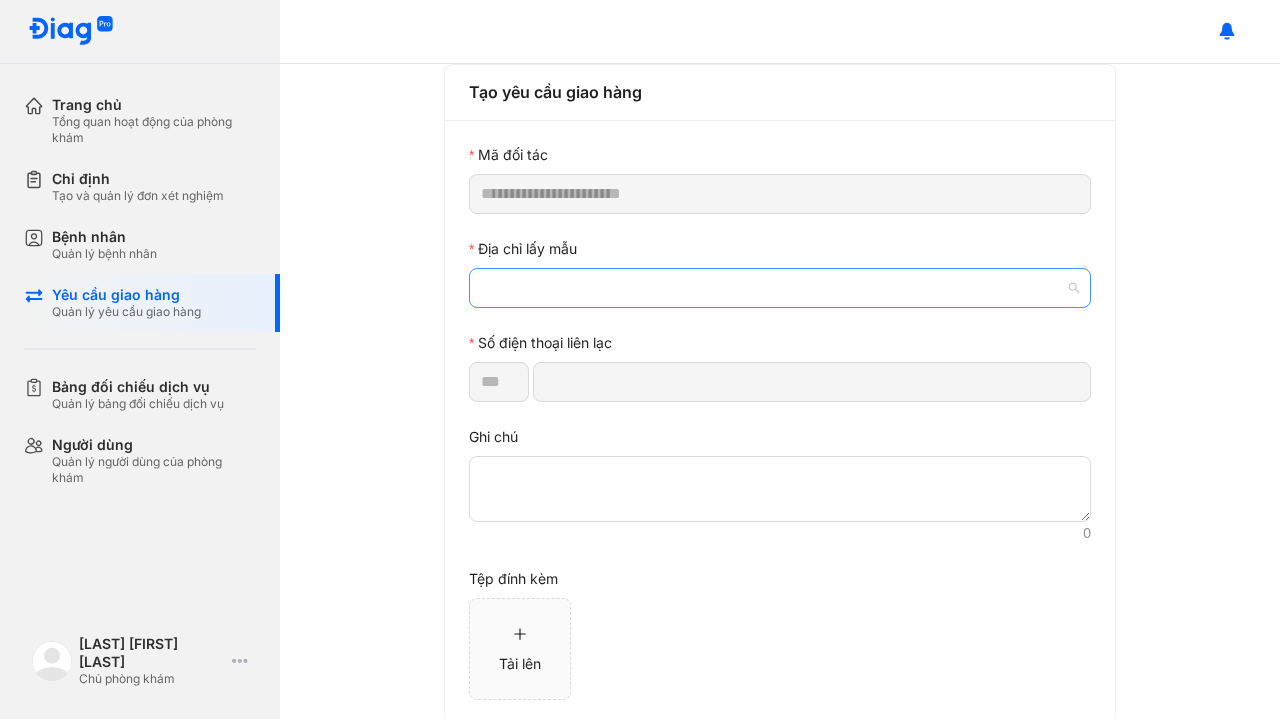 click 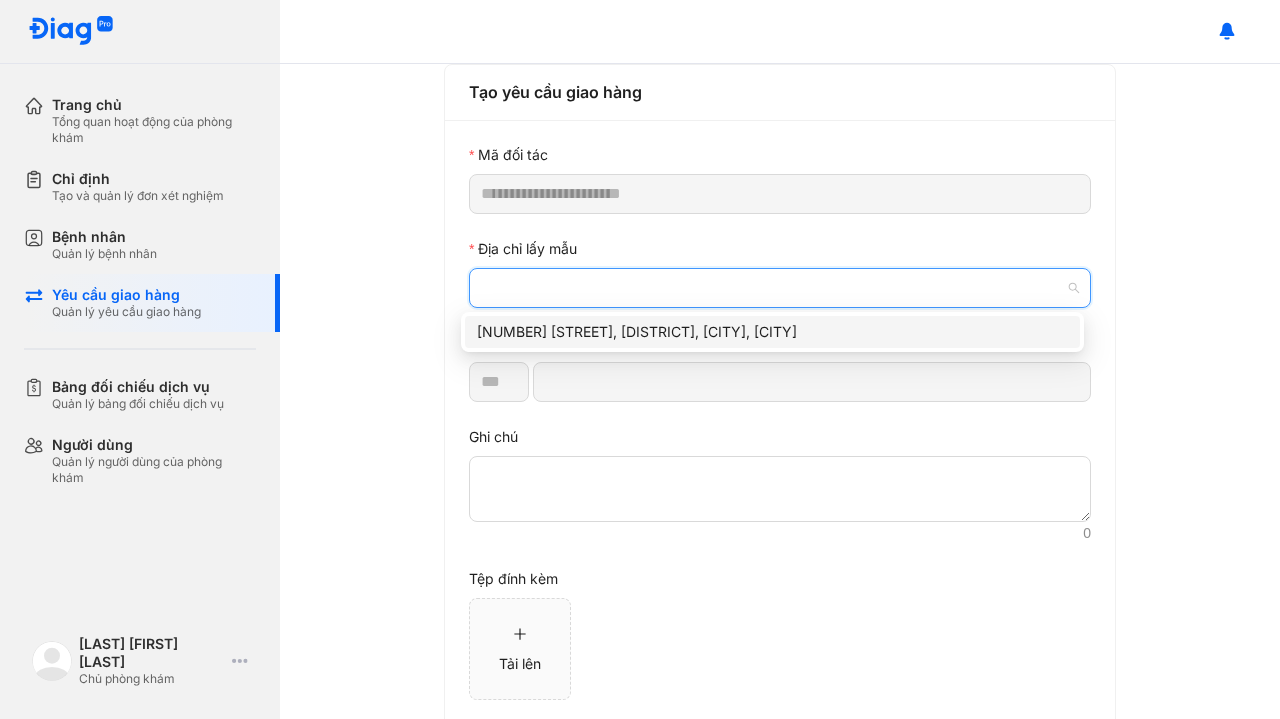 click on "8 Số 21, Tân Quy, Quận 7, Thành phố Hồ Chí Minh" 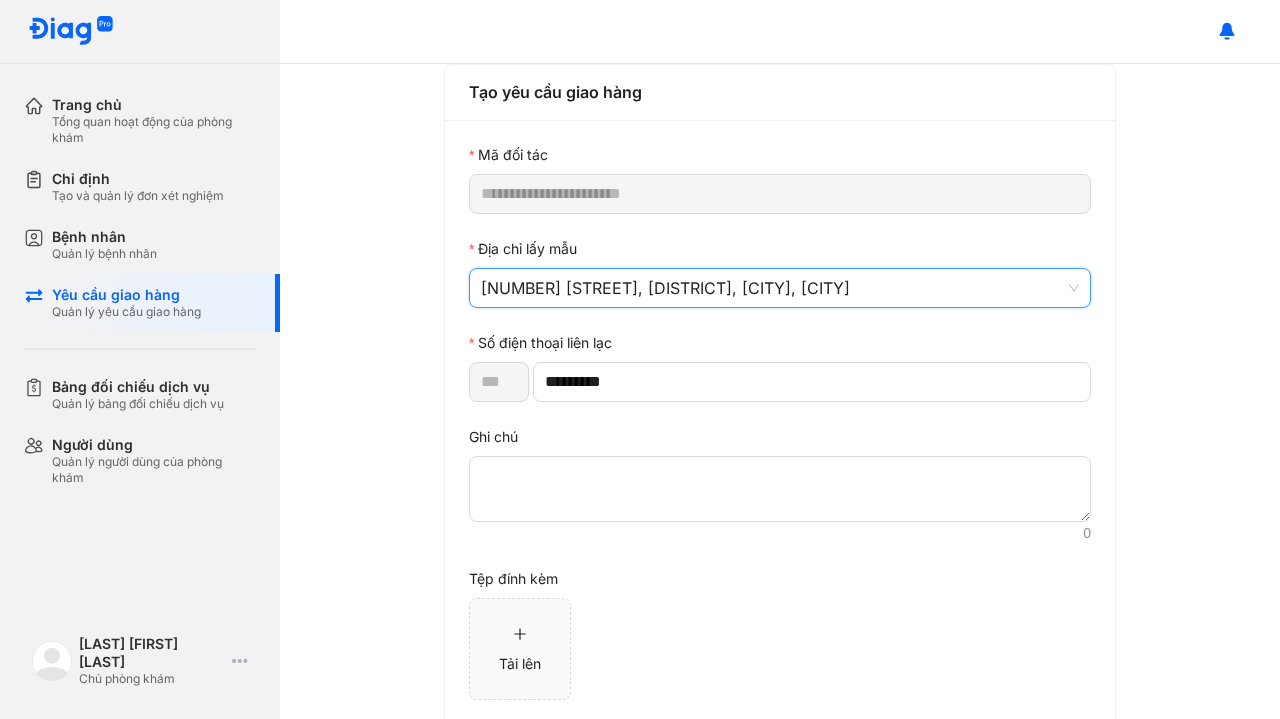 scroll, scrollTop: 102, scrollLeft: 0, axis: vertical 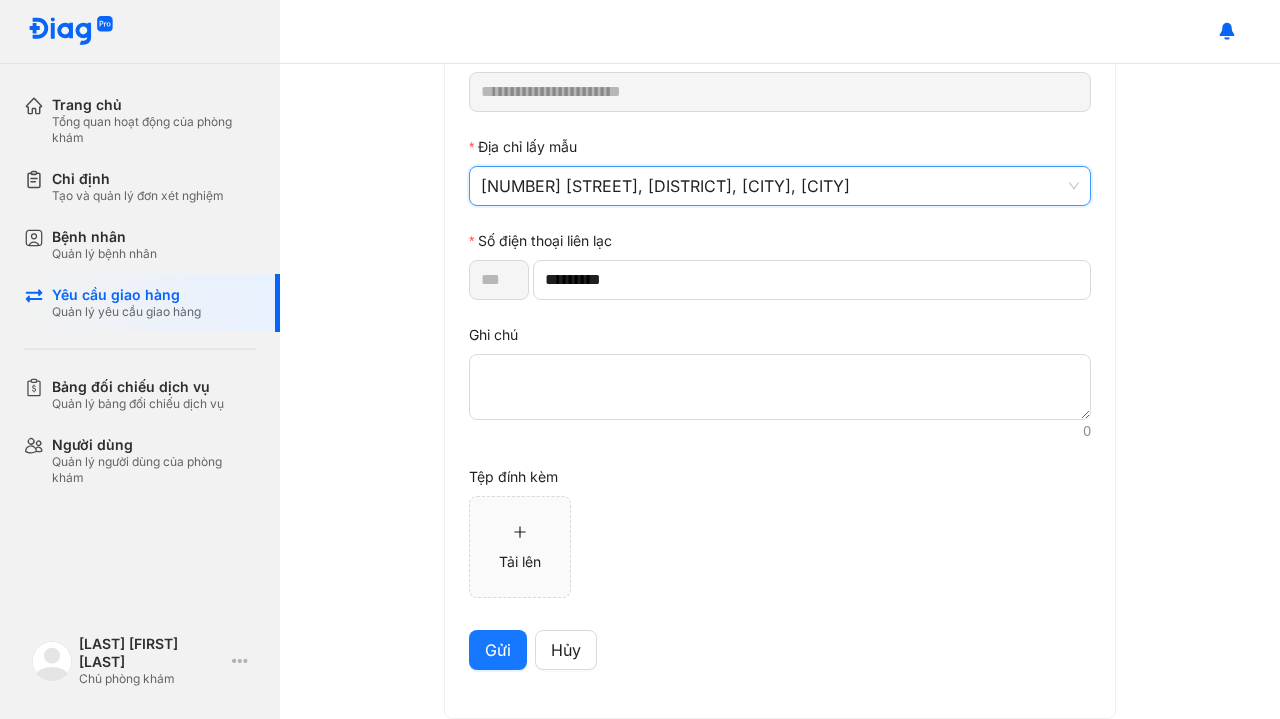 click on "Gửi" 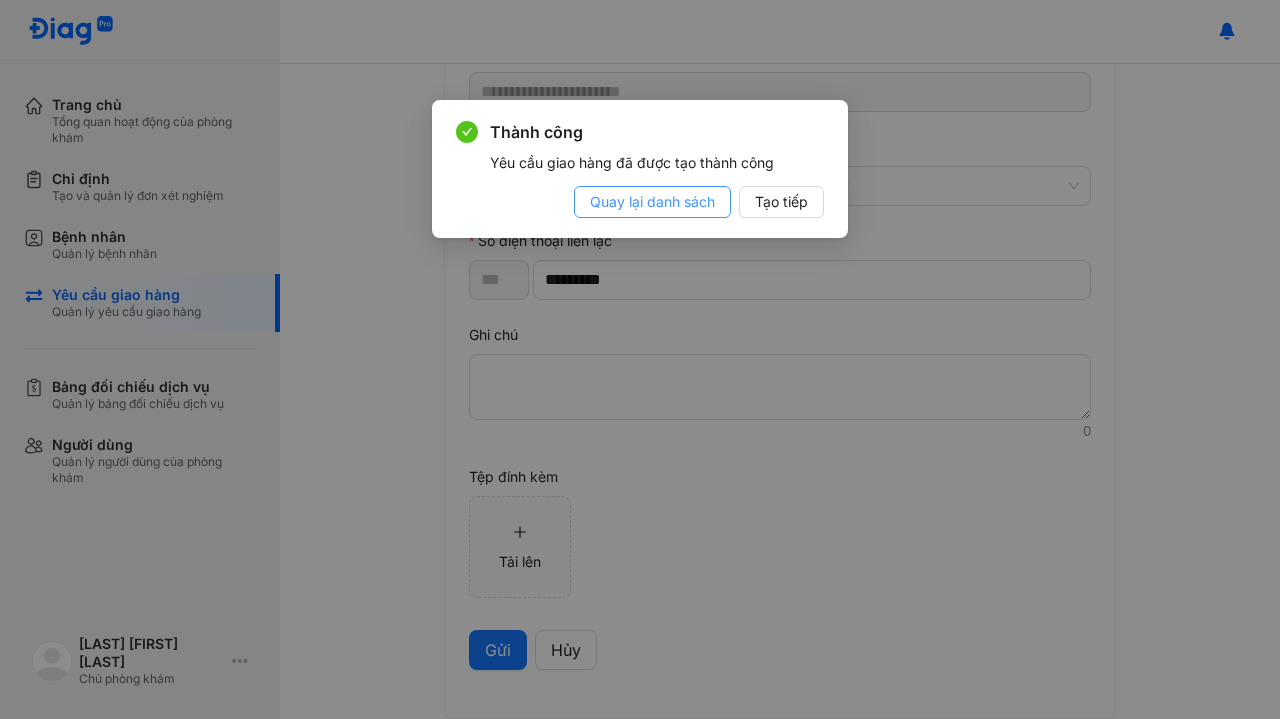 click on "Quay lại danh sách" 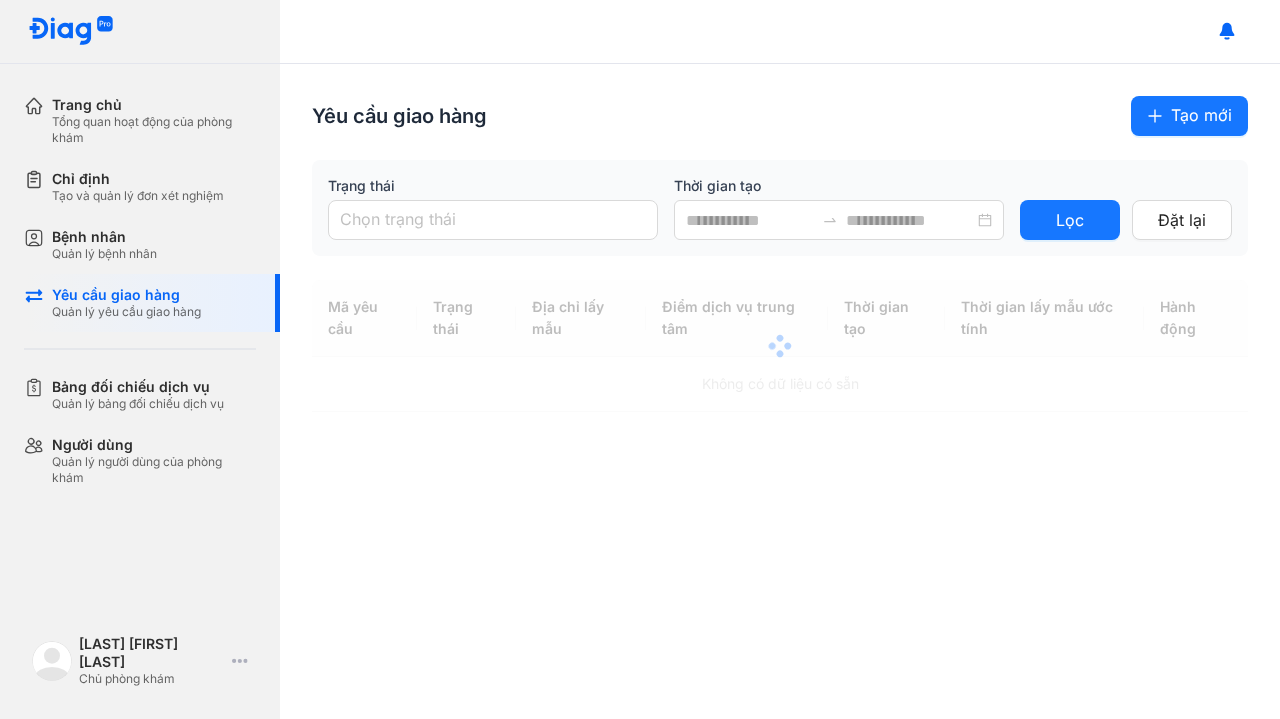 scroll, scrollTop: 0, scrollLeft: 0, axis: both 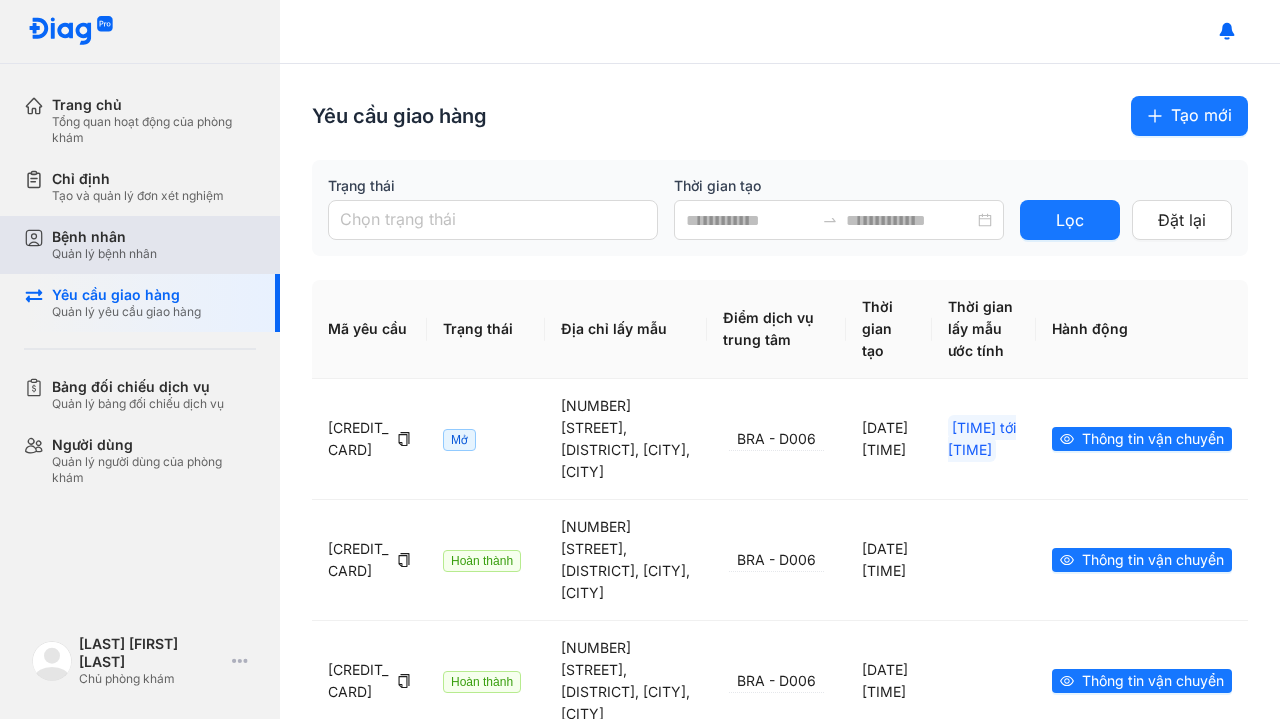 click on "Bệnh nhân Quản lý bệnh nhân" at bounding box center (152, 245) 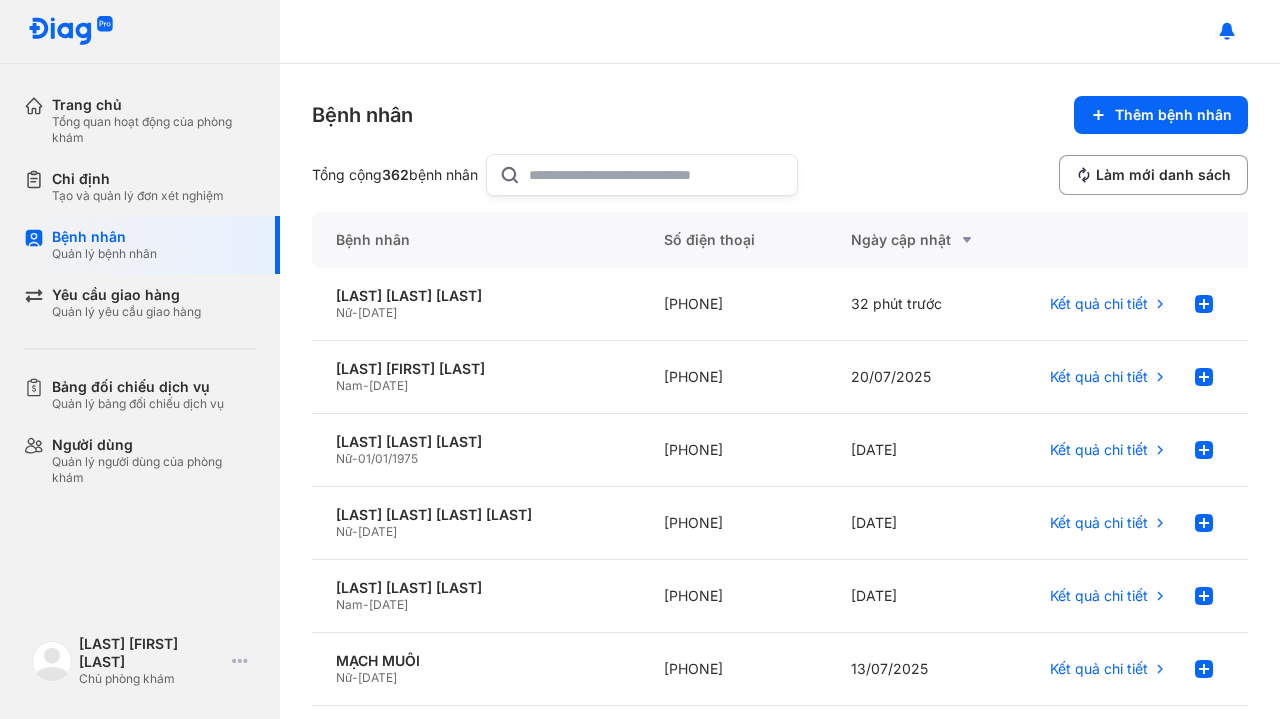 click 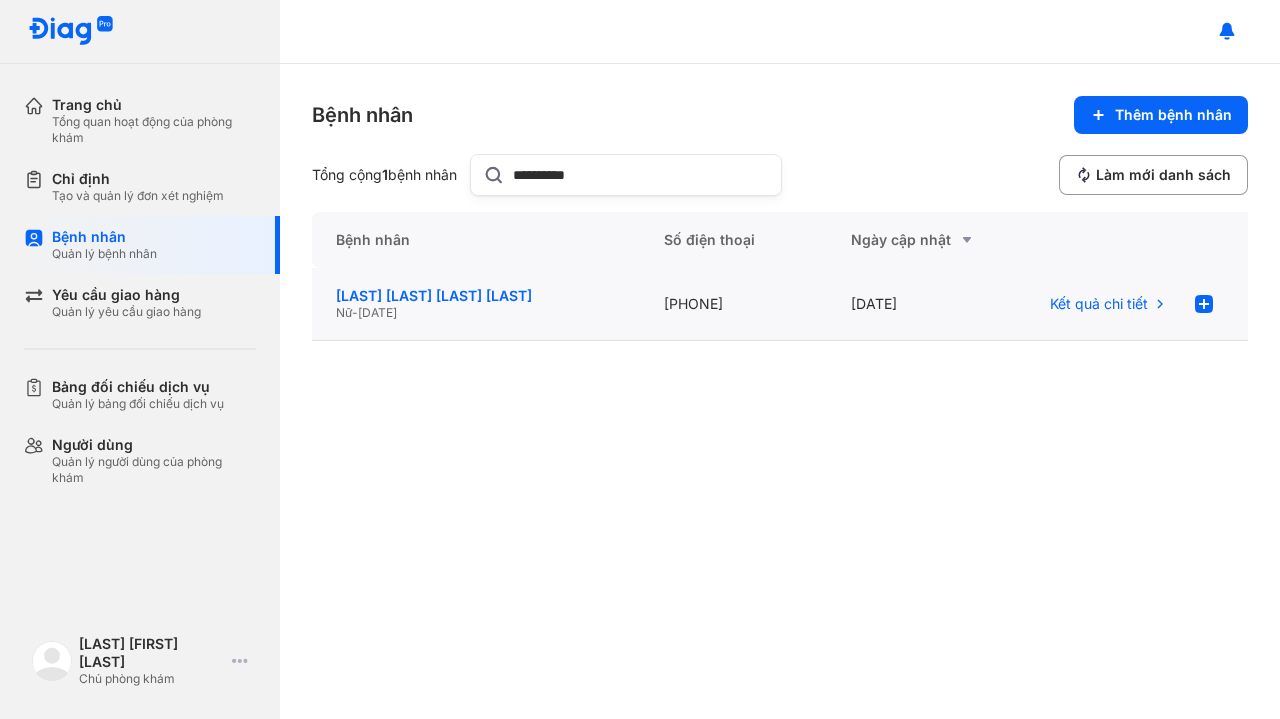 type on "**********" 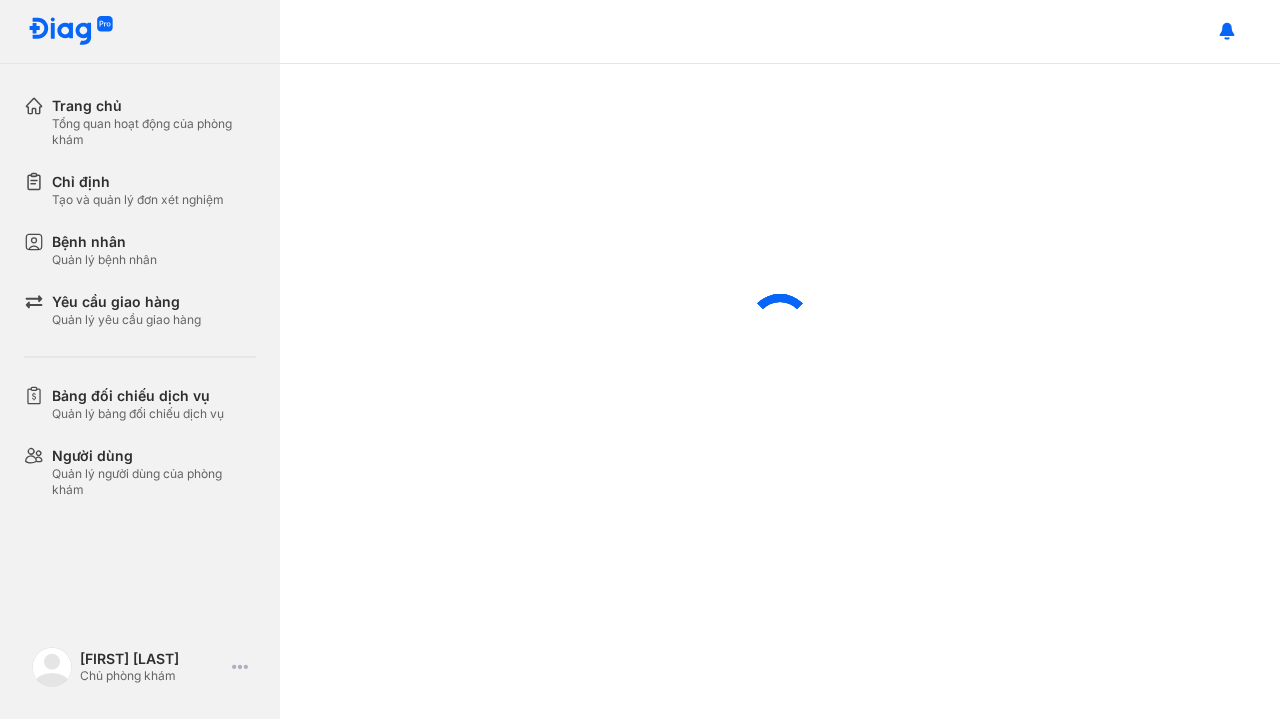 scroll, scrollTop: 0, scrollLeft: 0, axis: both 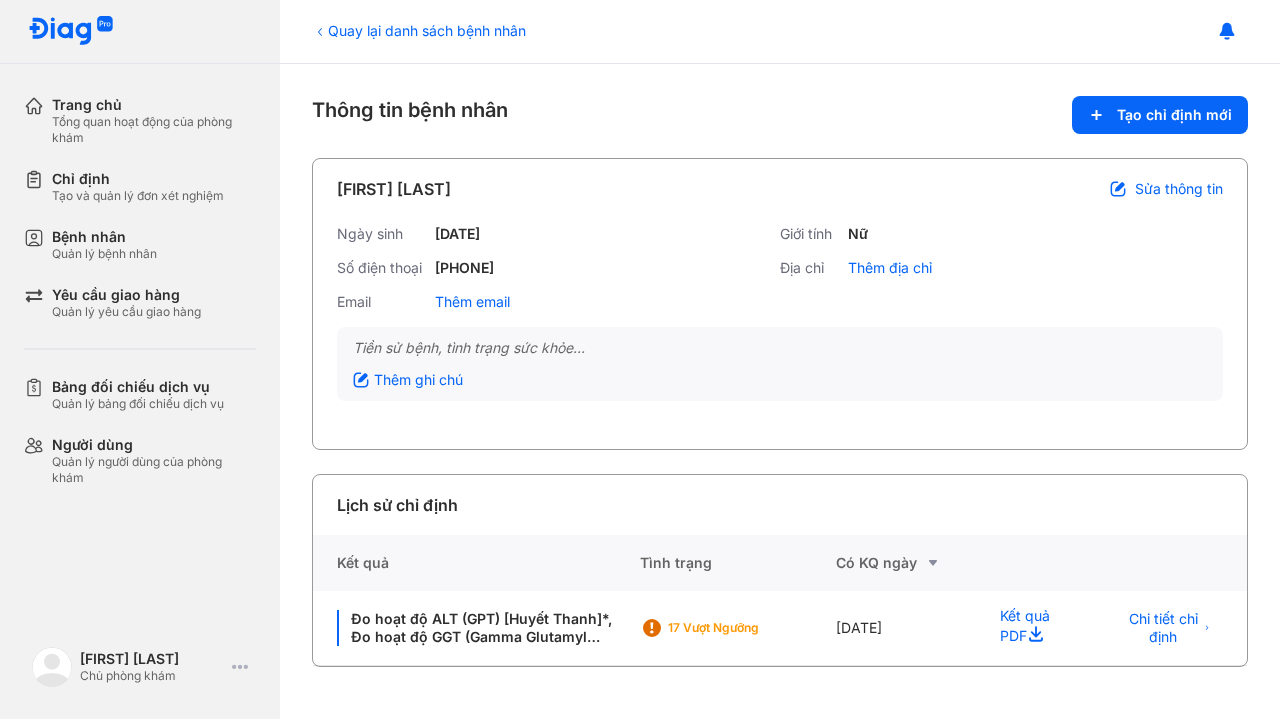 click on "Kết quả" 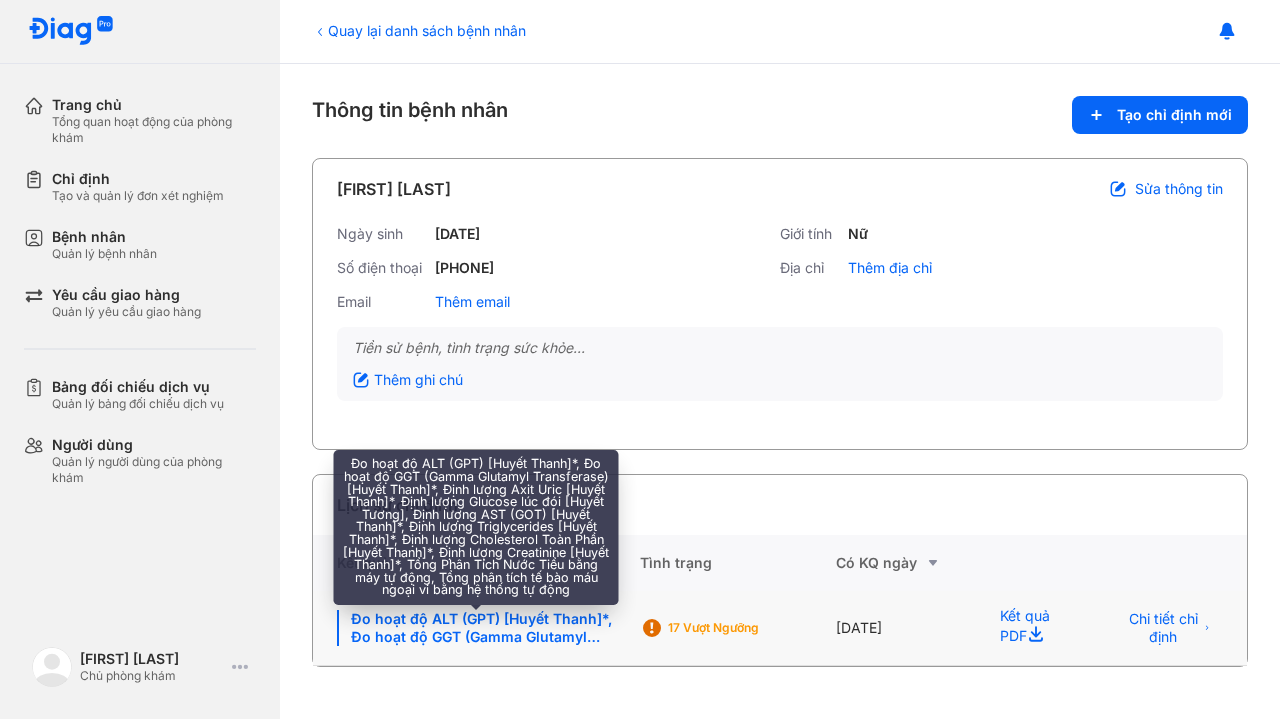 click on "Đo hoạt độ ALT (GPT) [Huyết Thanh]*, Đo hoạt độ GGT (Gamma Glutamyl Transferase) [Huyết Thanh]*, Định lượng Axit Uric [Huyết Thanh]*, Định lượng Glucose lúc đói [Huyết Tương], Định lượng AST (GOT) [Huyết Thanh]*, Định lượng Triglycerides [Huyết Thanh]*, Định lượng Cholesterol Toàn Phần [Huyết Thanh]*, Định lượng Creatinine [Huyết Thanh]*, Tổng Phân Tích Nước Tiểu bằng máy tự động, Tổng phân tích tế bào máu ngoại vi bằng hệ thống tự động" 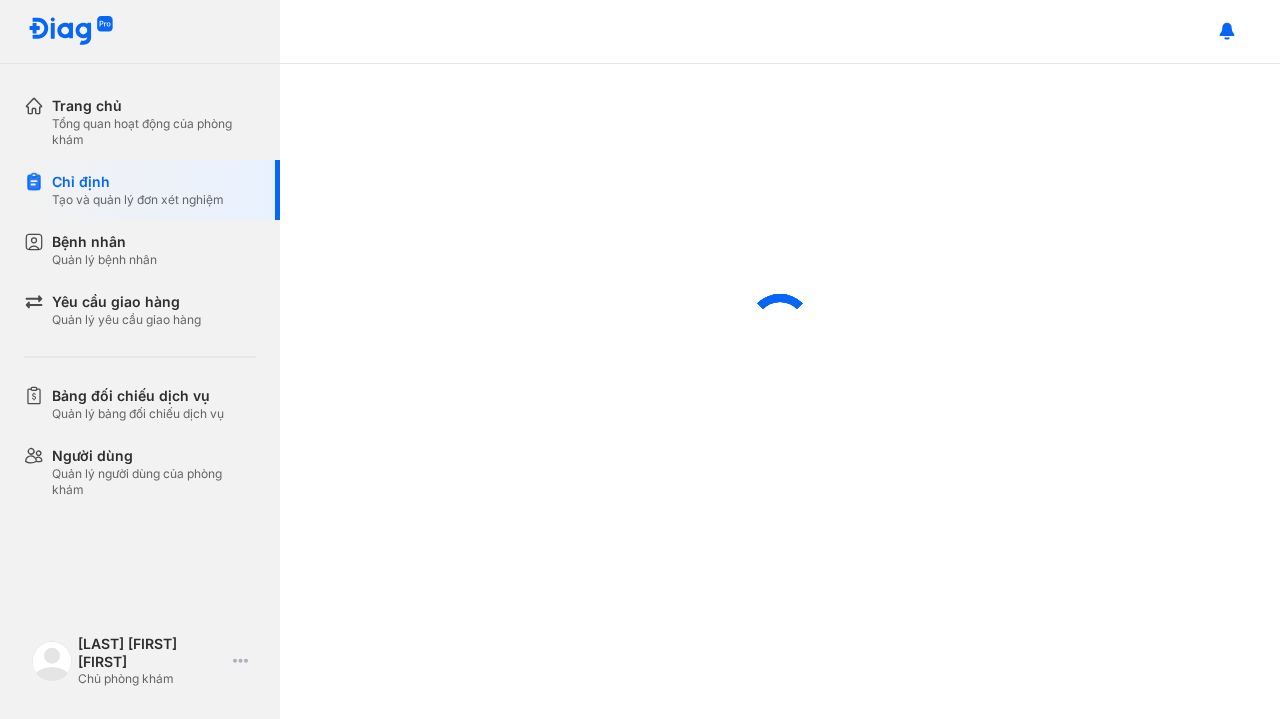 scroll, scrollTop: 0, scrollLeft: 0, axis: both 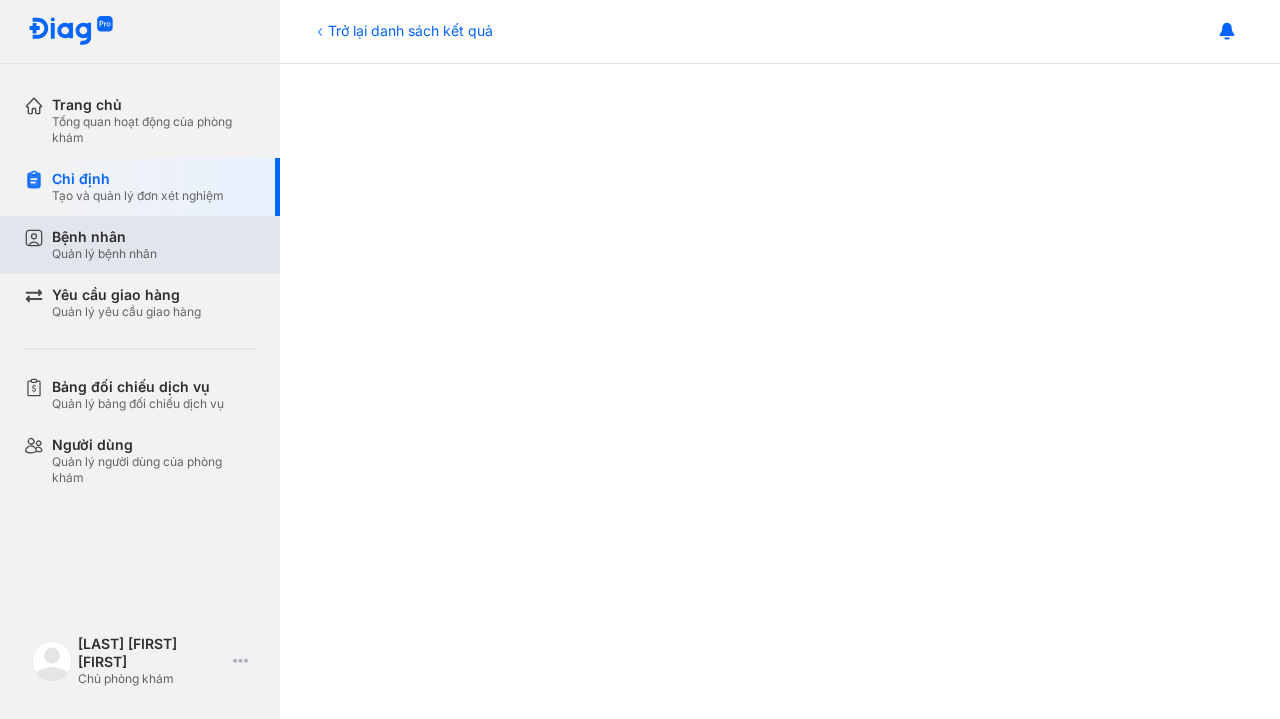 click on "Quản lý bệnh nhân" at bounding box center [104, 254] 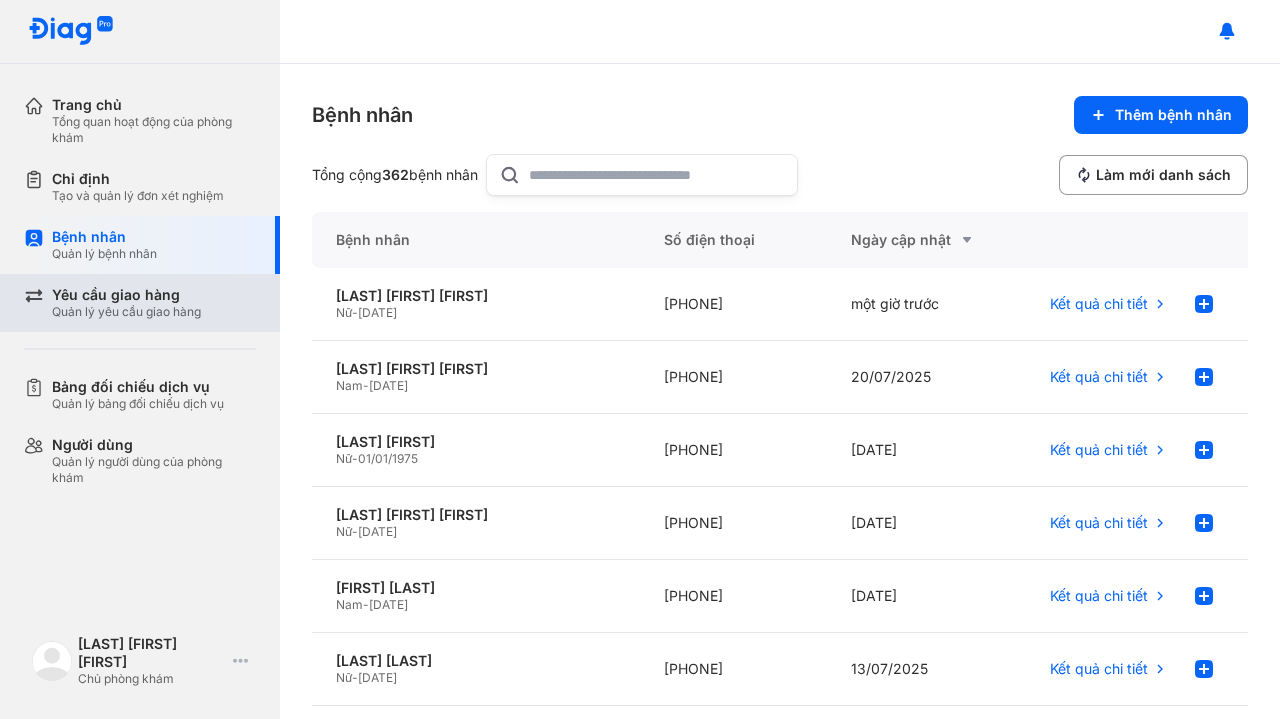 click on "Quản lý yêu cầu giao hàng" at bounding box center [126, 312] 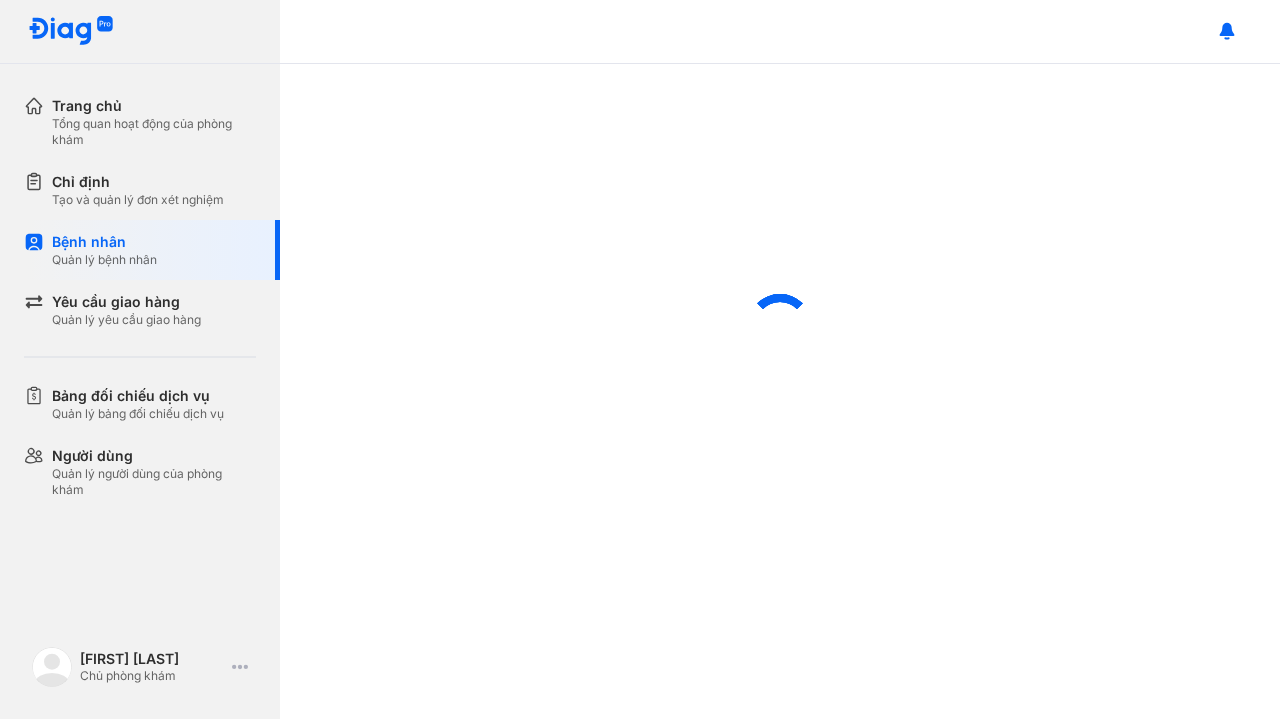 scroll, scrollTop: 0, scrollLeft: 0, axis: both 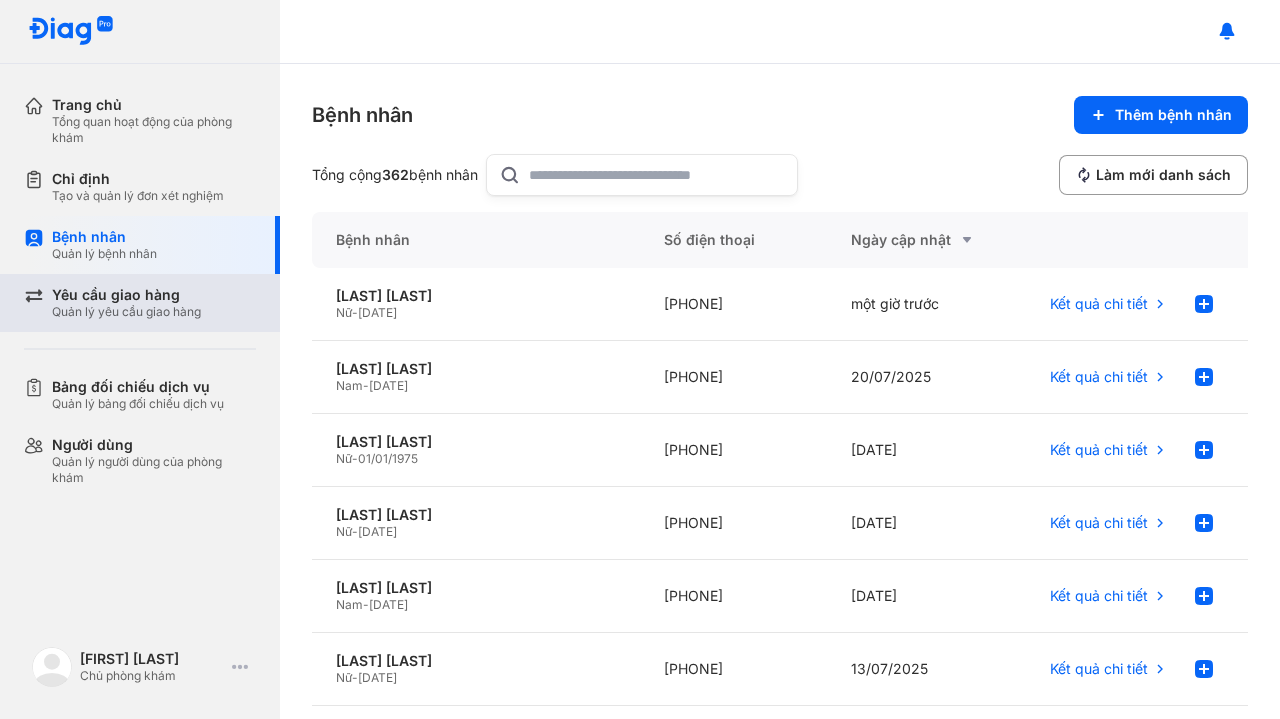 click on "Quản lý yêu cầu giao hàng" at bounding box center [126, 312] 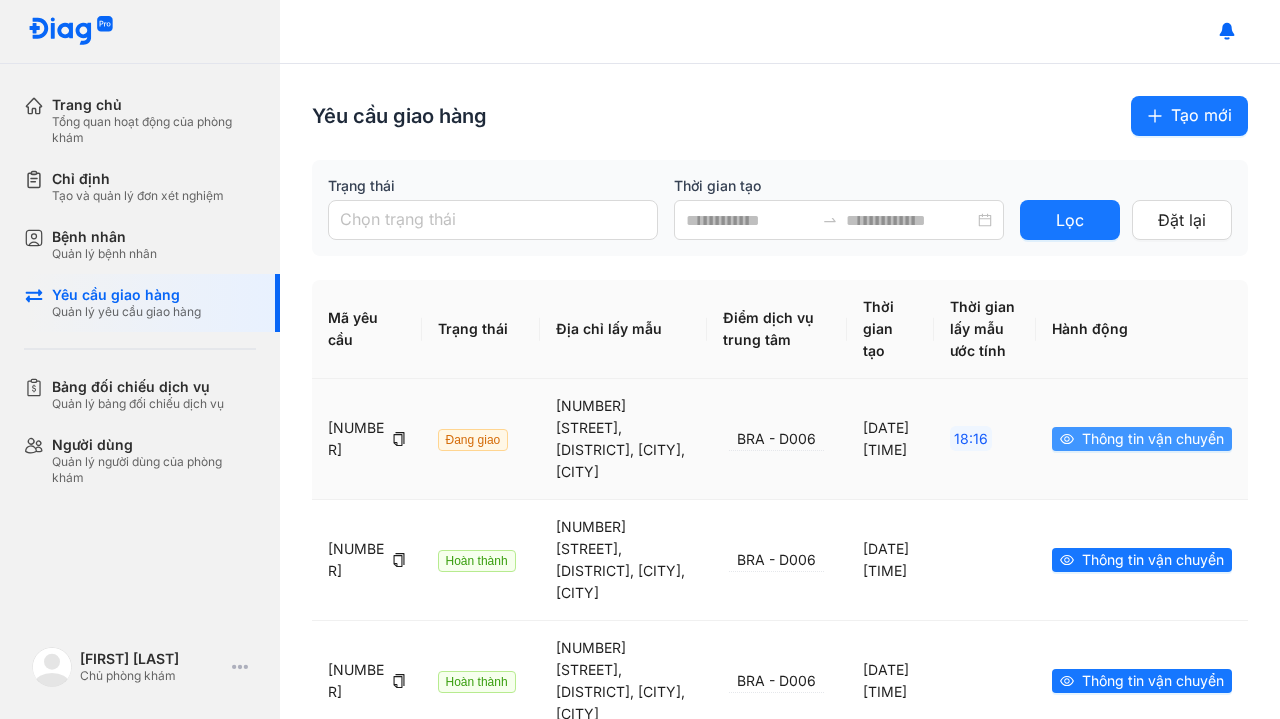 click on "Thông tin vận chuyển" 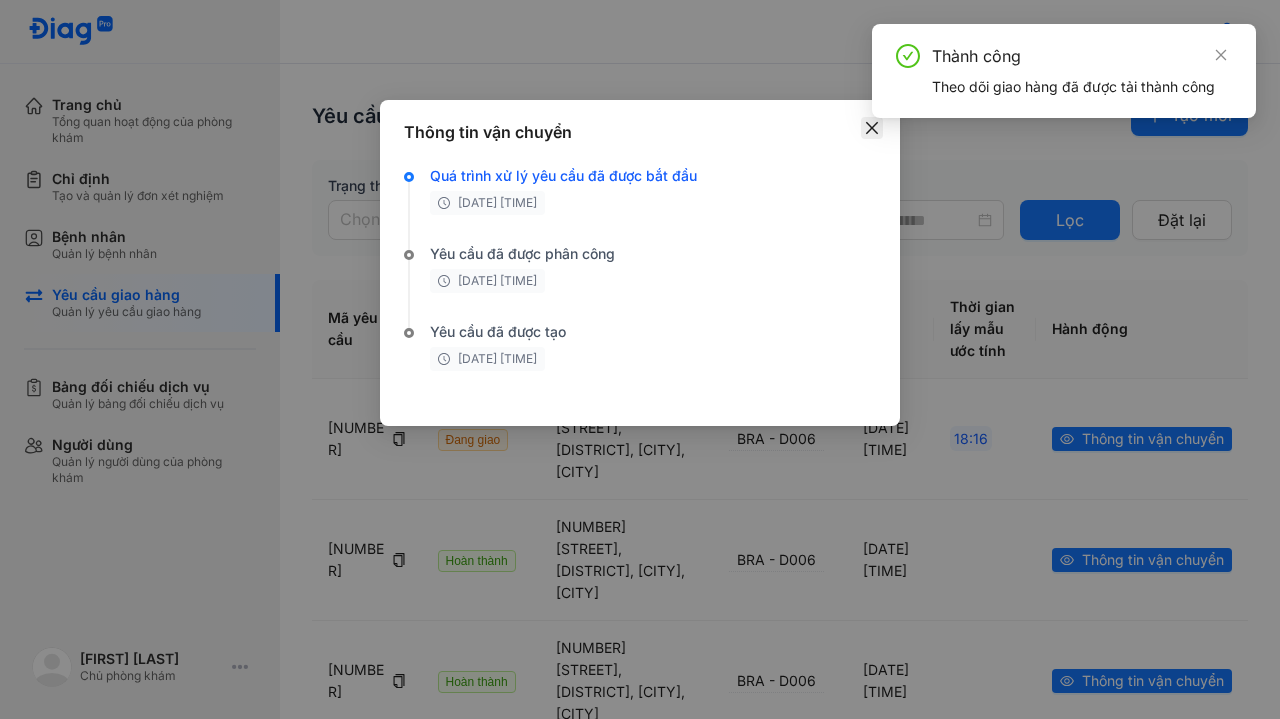 click 